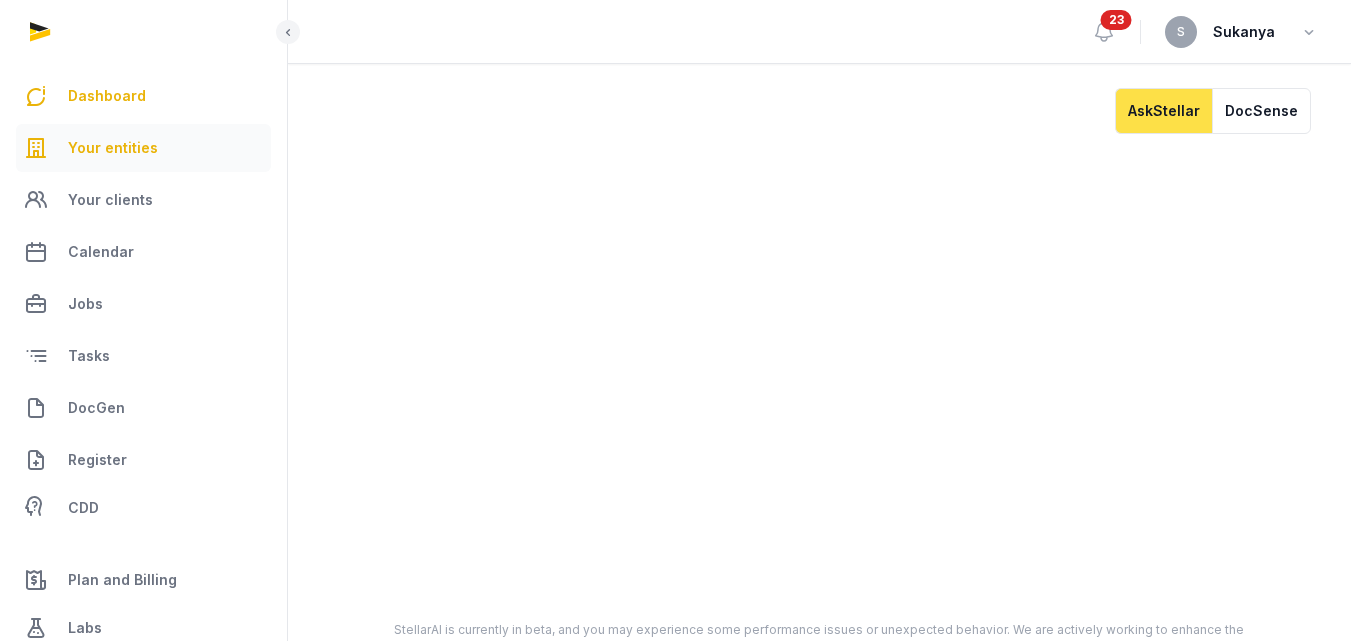 scroll, scrollTop: 0, scrollLeft: 0, axis: both 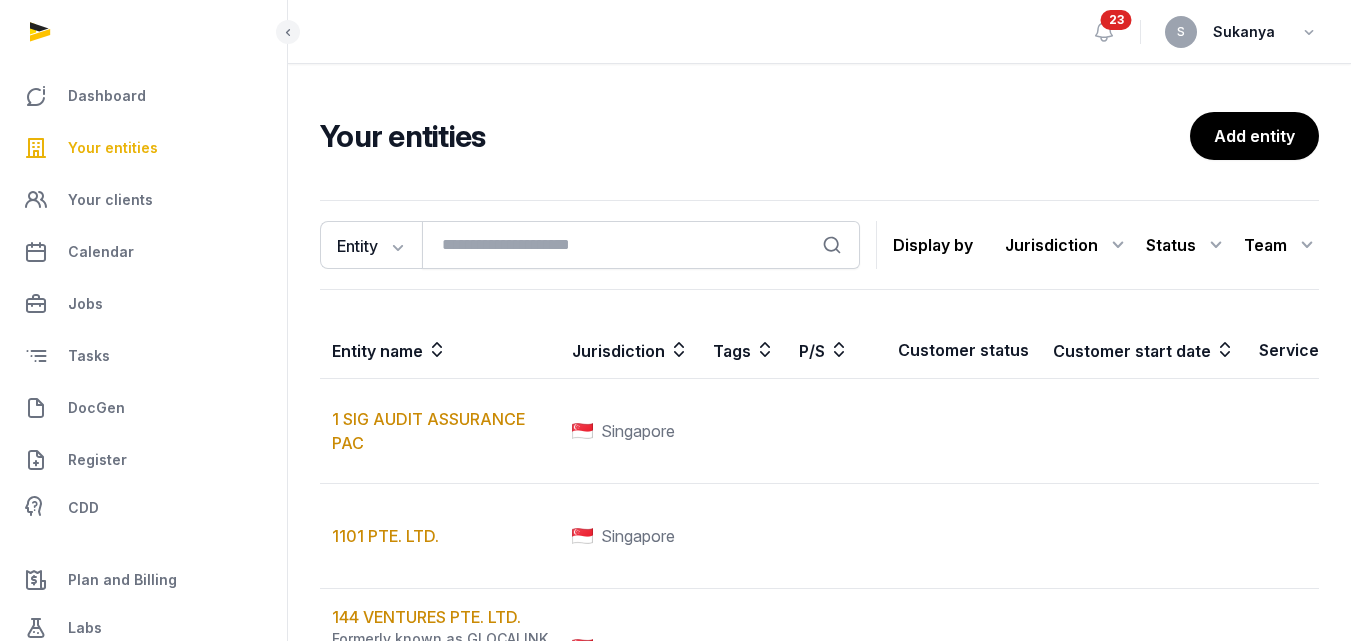 click on "Sukanya" at bounding box center (1244, 32) 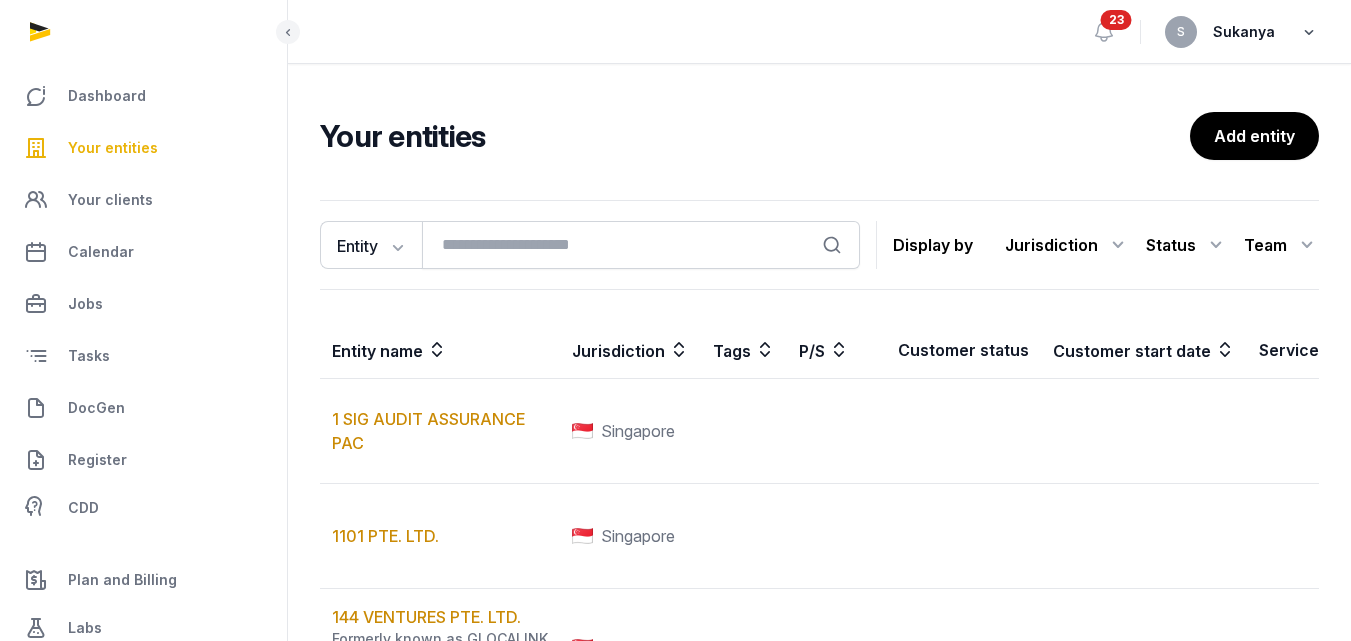 click at bounding box center (1309, 32) 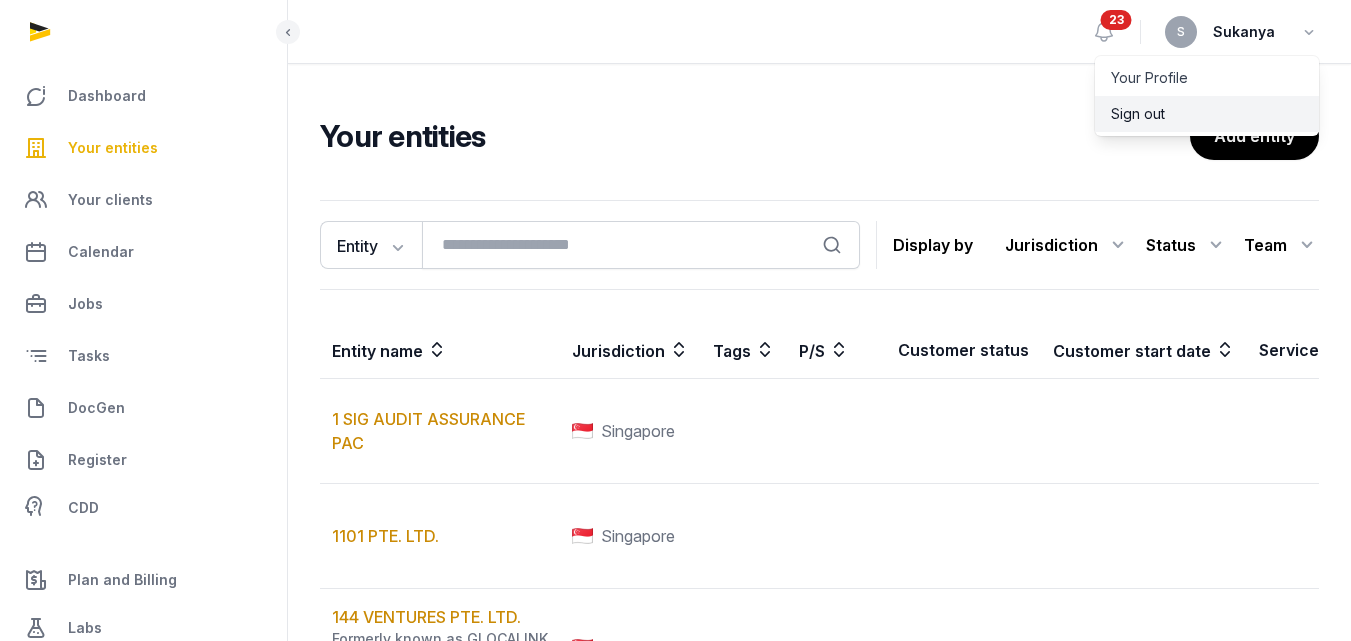 click on "Sign out" at bounding box center [1207, 114] 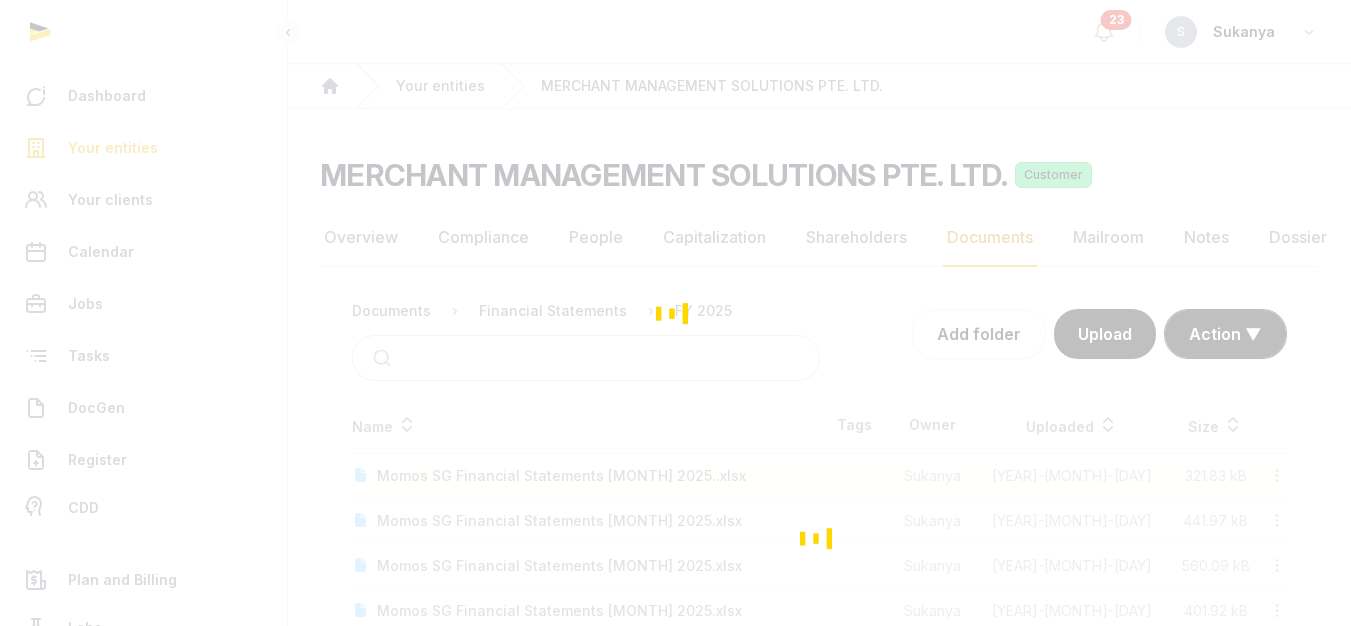 scroll, scrollTop: 0, scrollLeft: 0, axis: both 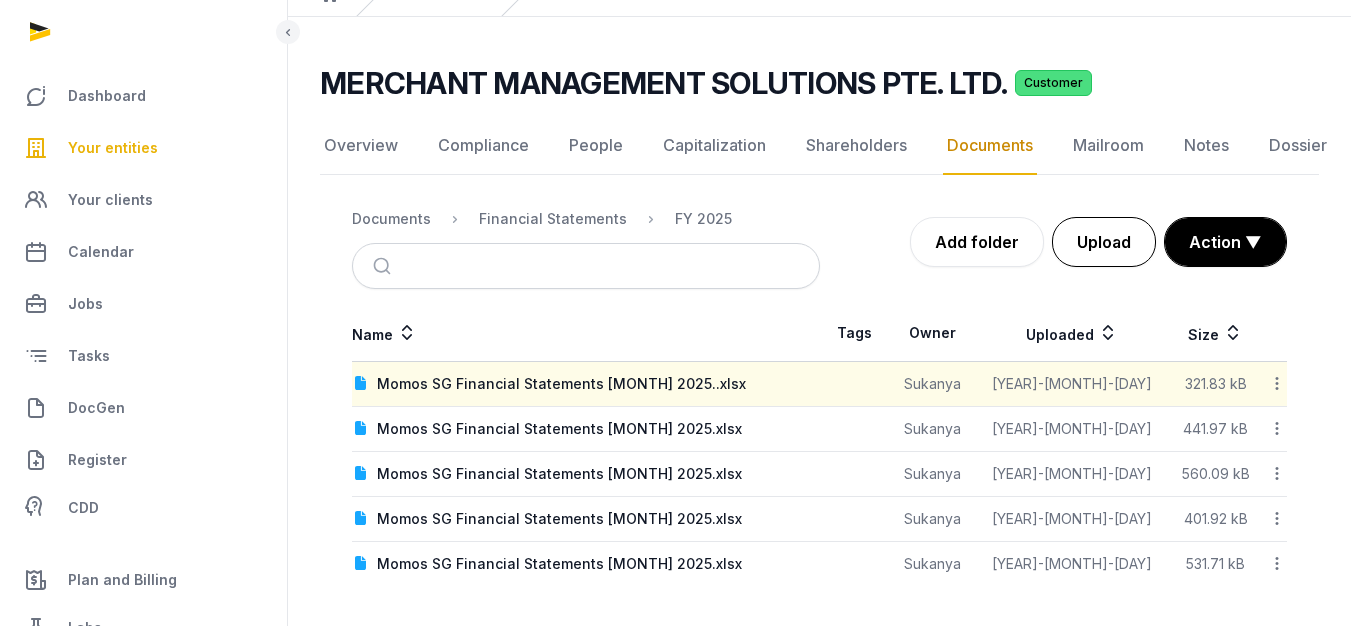 click on "Upload" at bounding box center (1104, 242) 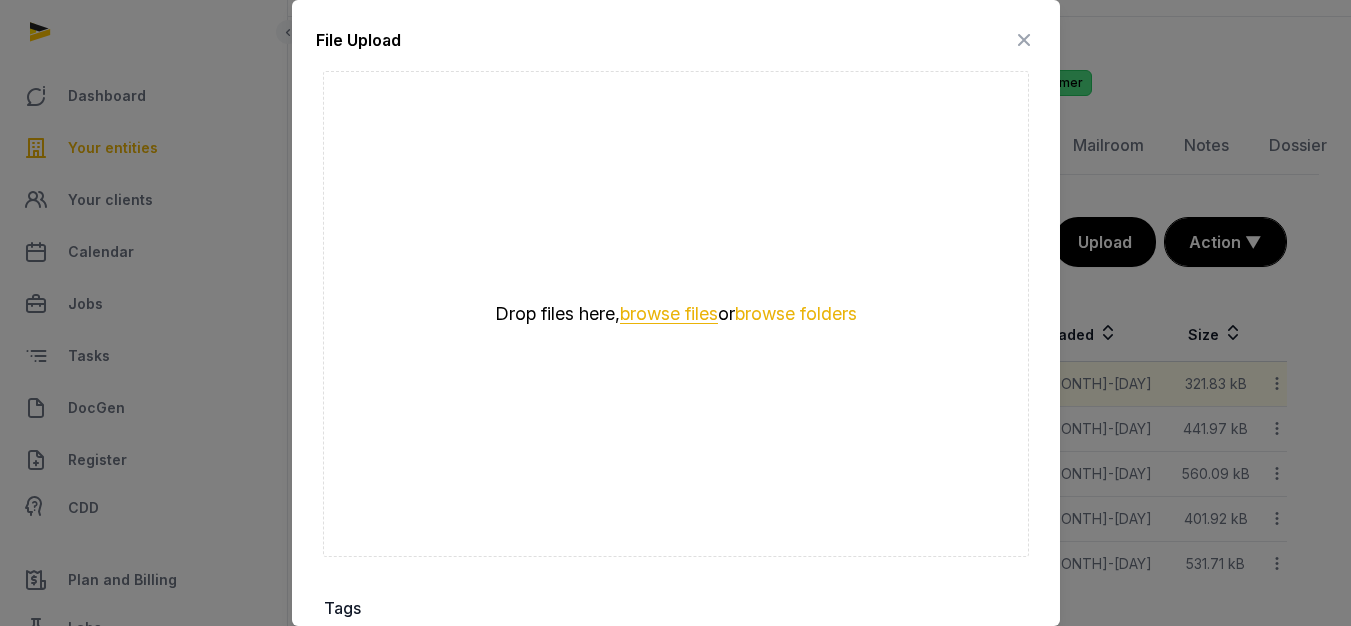 click on "browse files" at bounding box center (669, 314) 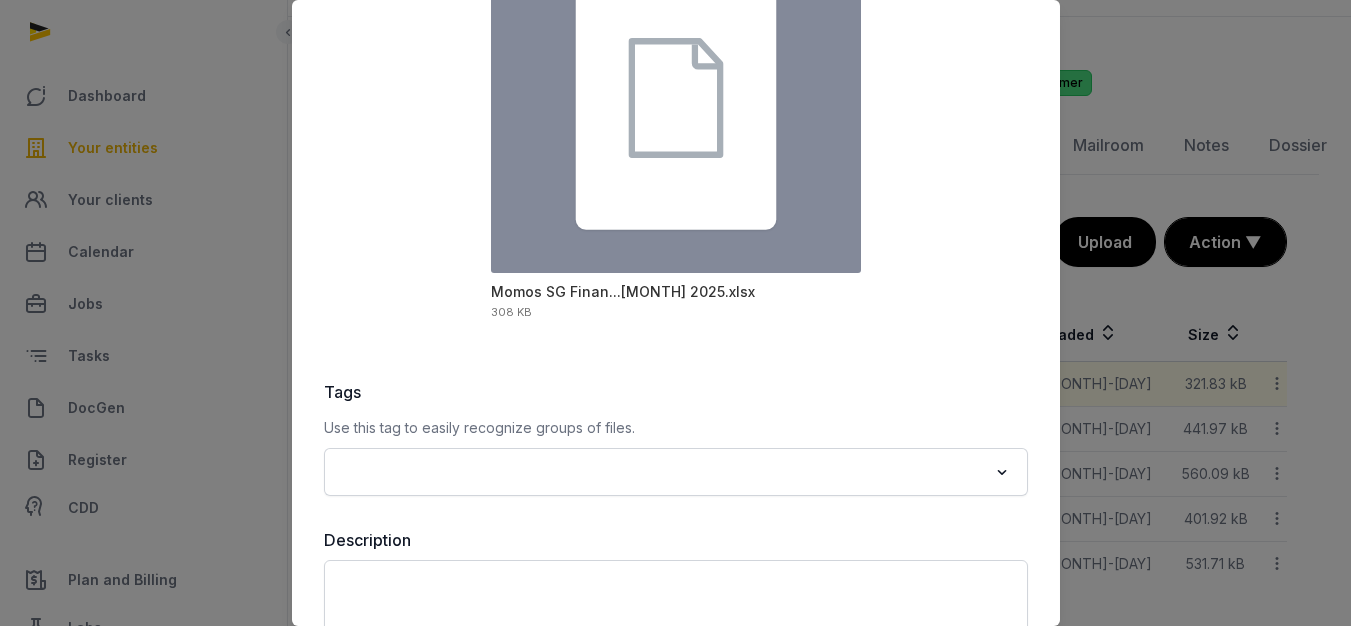 scroll, scrollTop: 300, scrollLeft: 0, axis: vertical 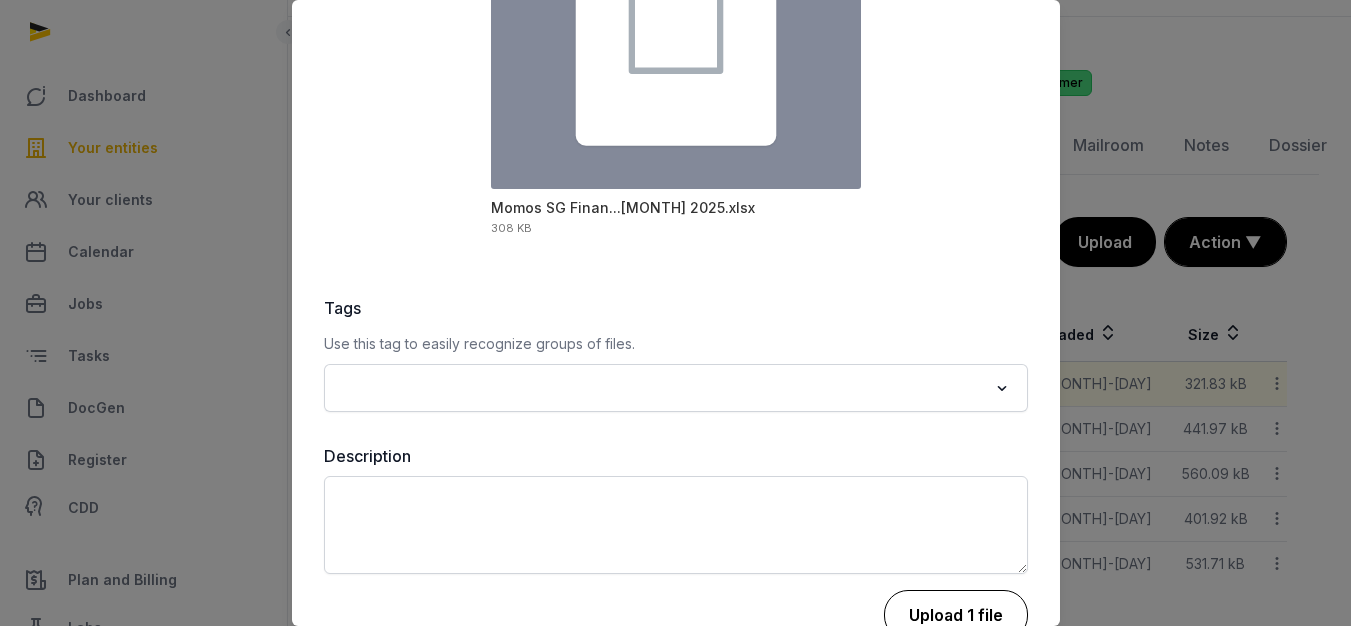 click on "Upload 1 file" at bounding box center [956, 615] 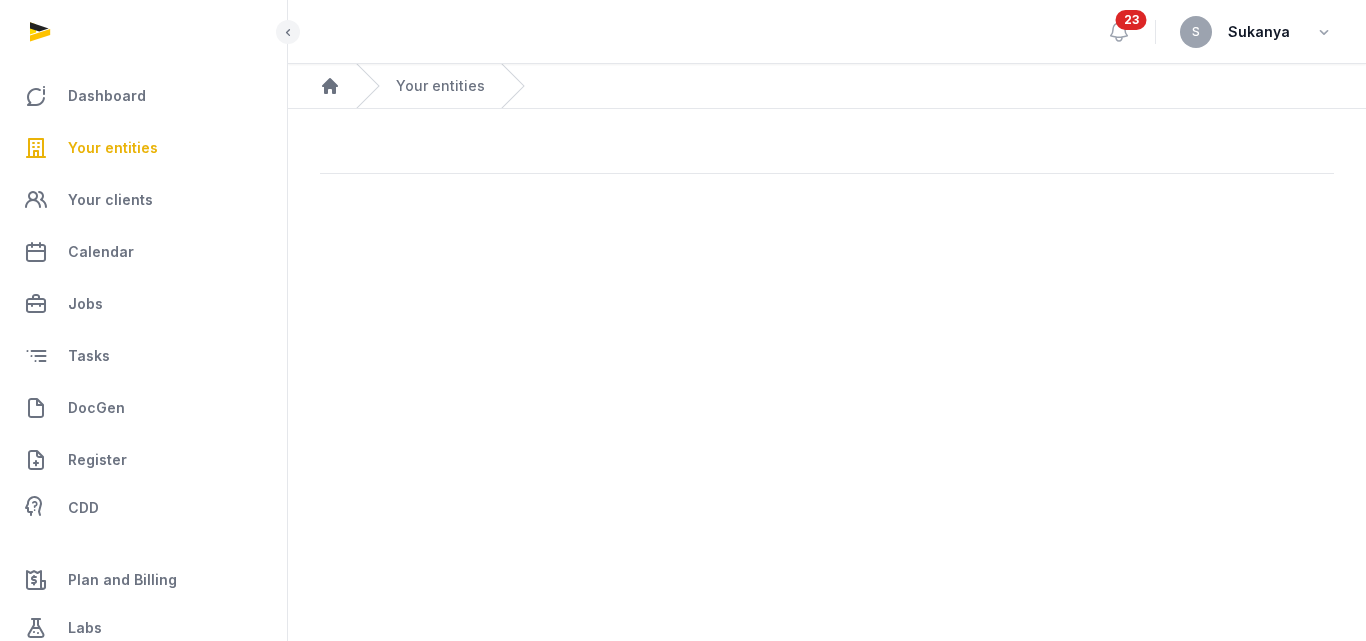 scroll, scrollTop: 0, scrollLeft: 0, axis: both 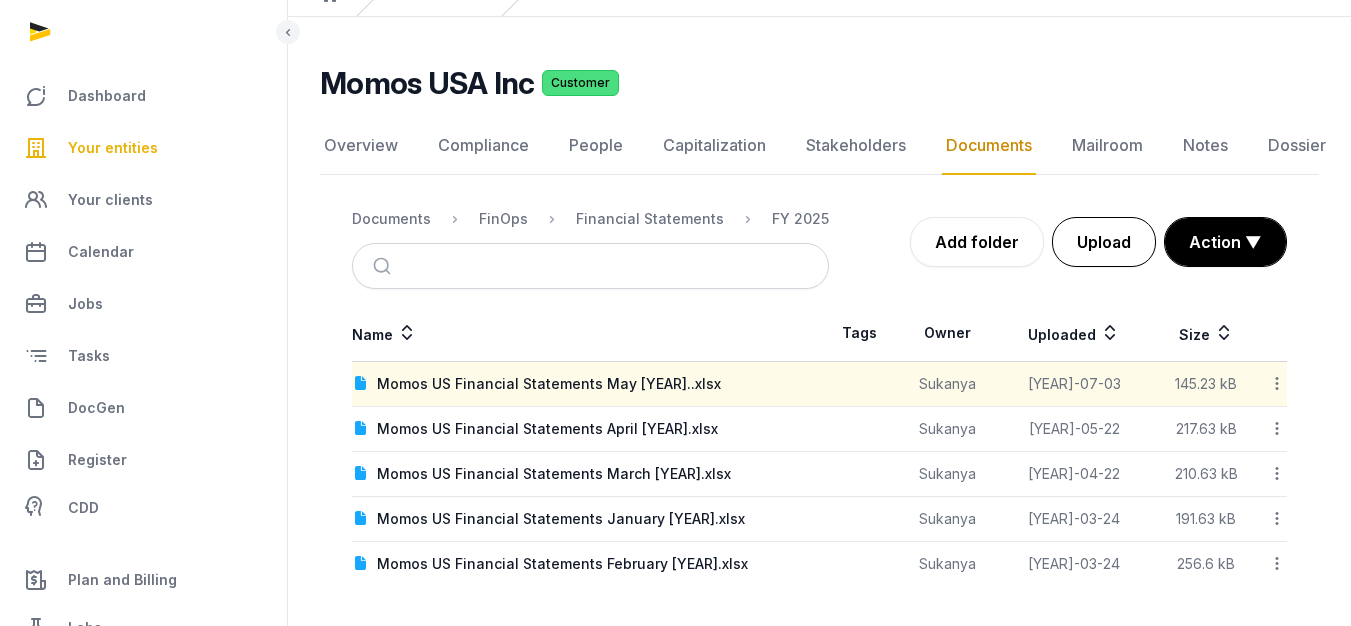 click on "Upload" at bounding box center (1104, 242) 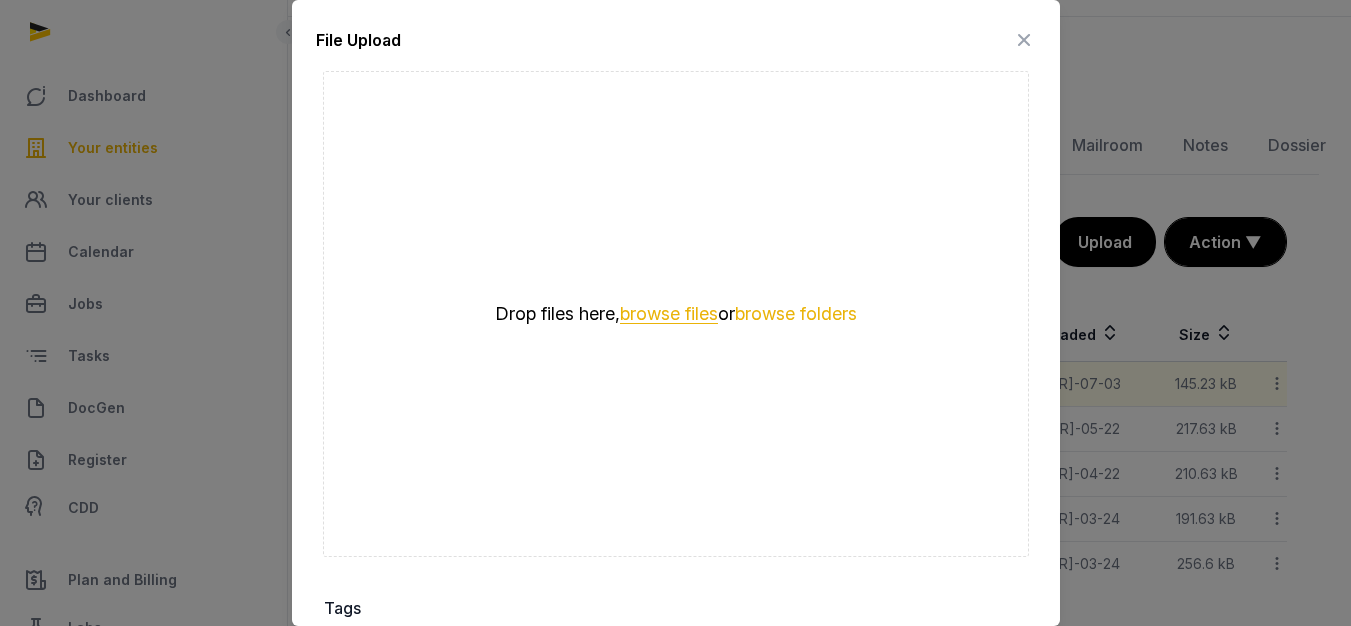 click on "browse files" at bounding box center (669, 314) 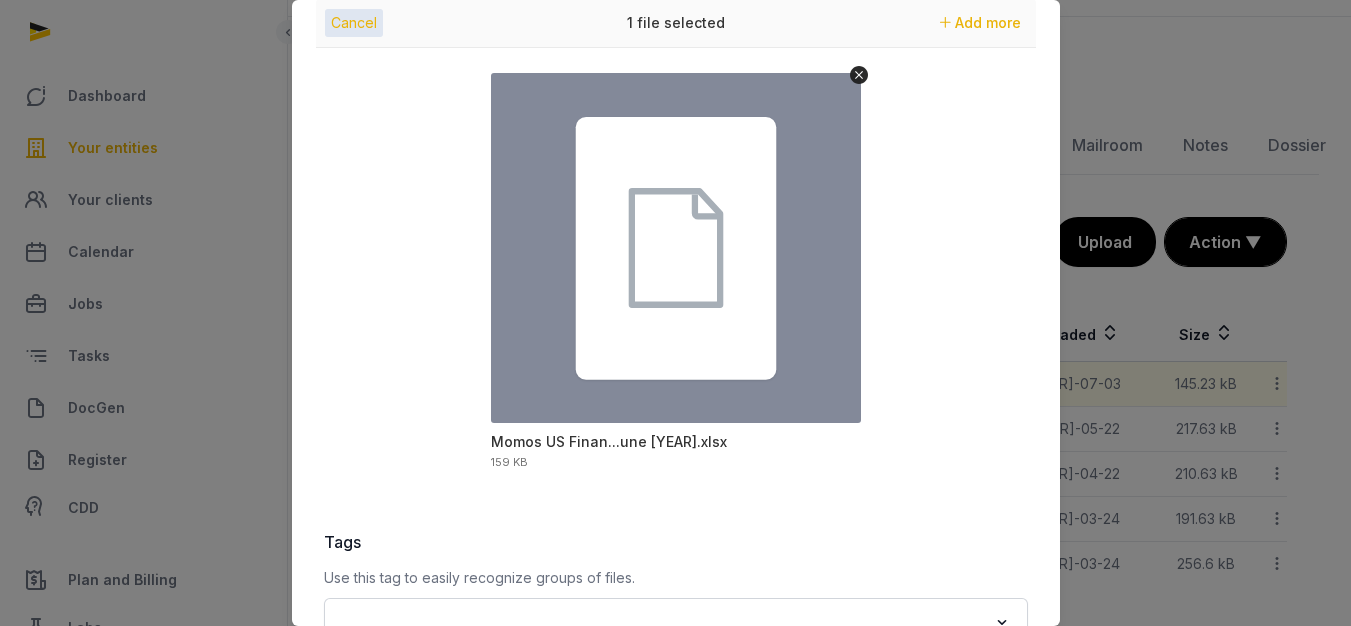 scroll, scrollTop: 300, scrollLeft: 0, axis: vertical 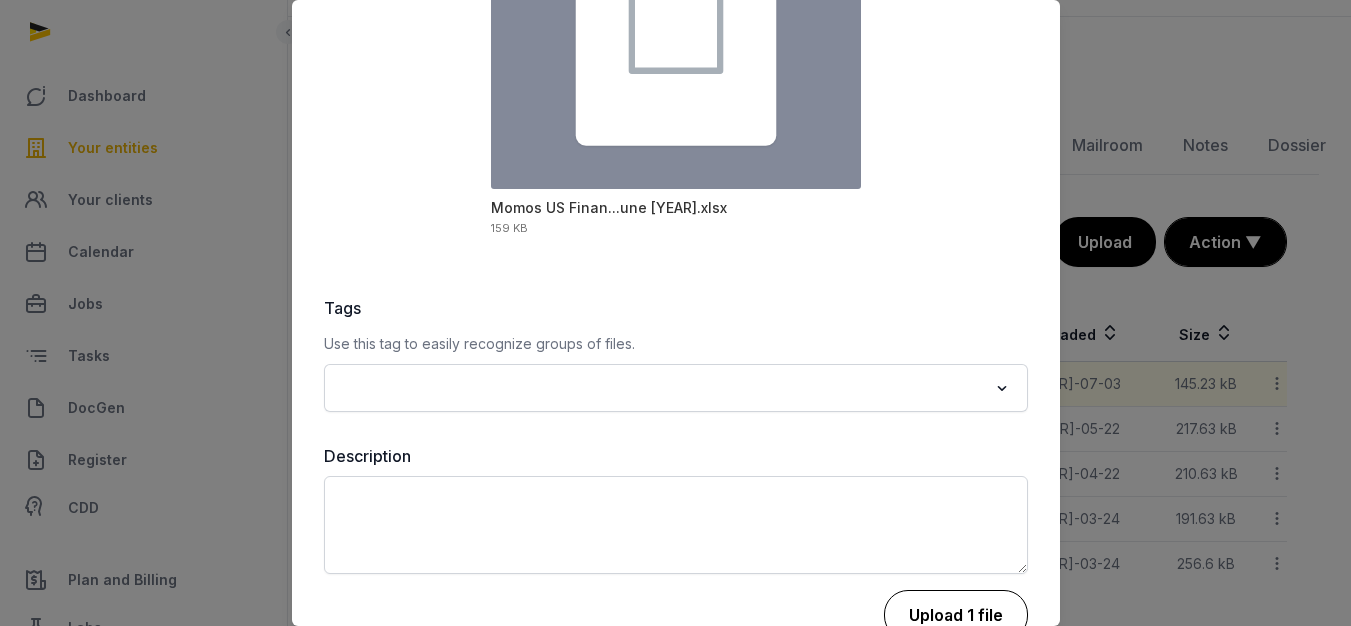click on "Upload 1 file" at bounding box center (956, 615) 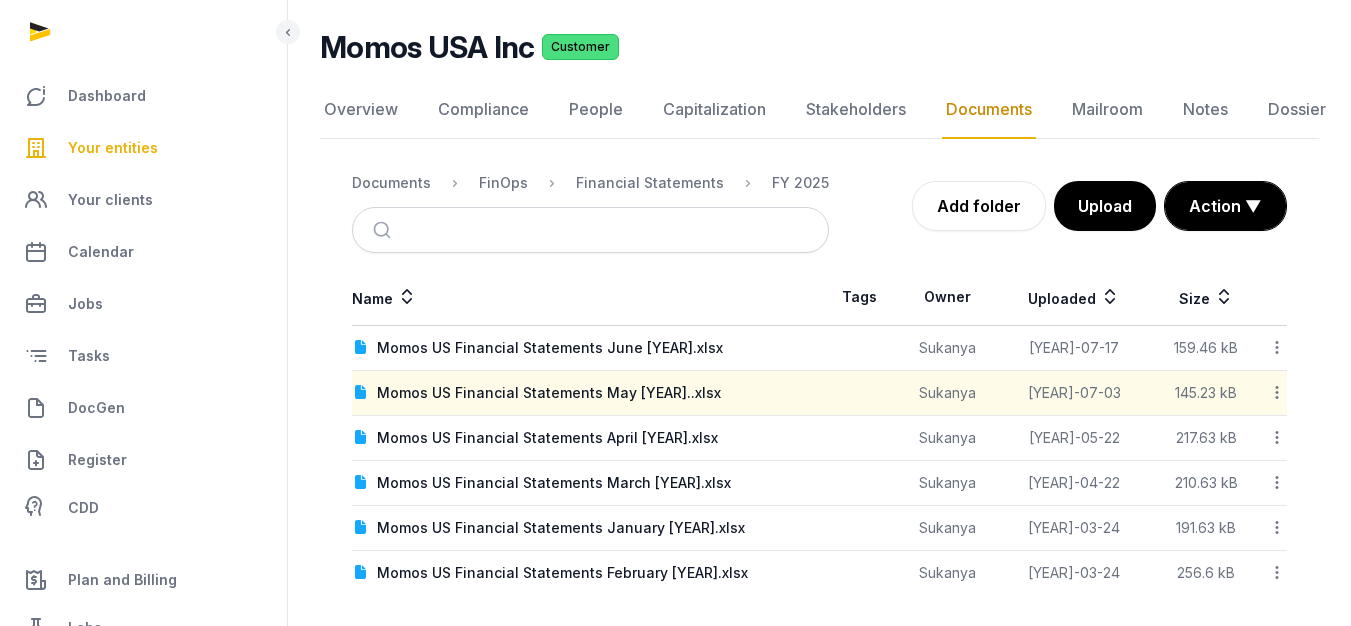 scroll, scrollTop: 137, scrollLeft: 0, axis: vertical 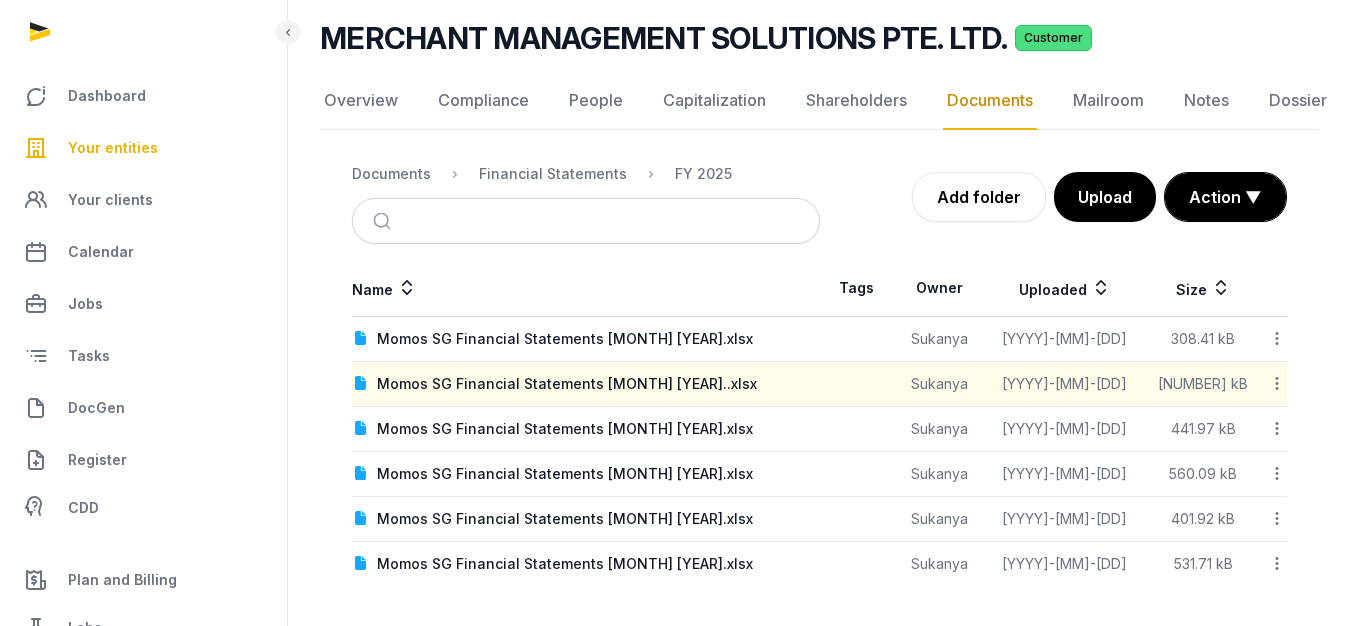 click 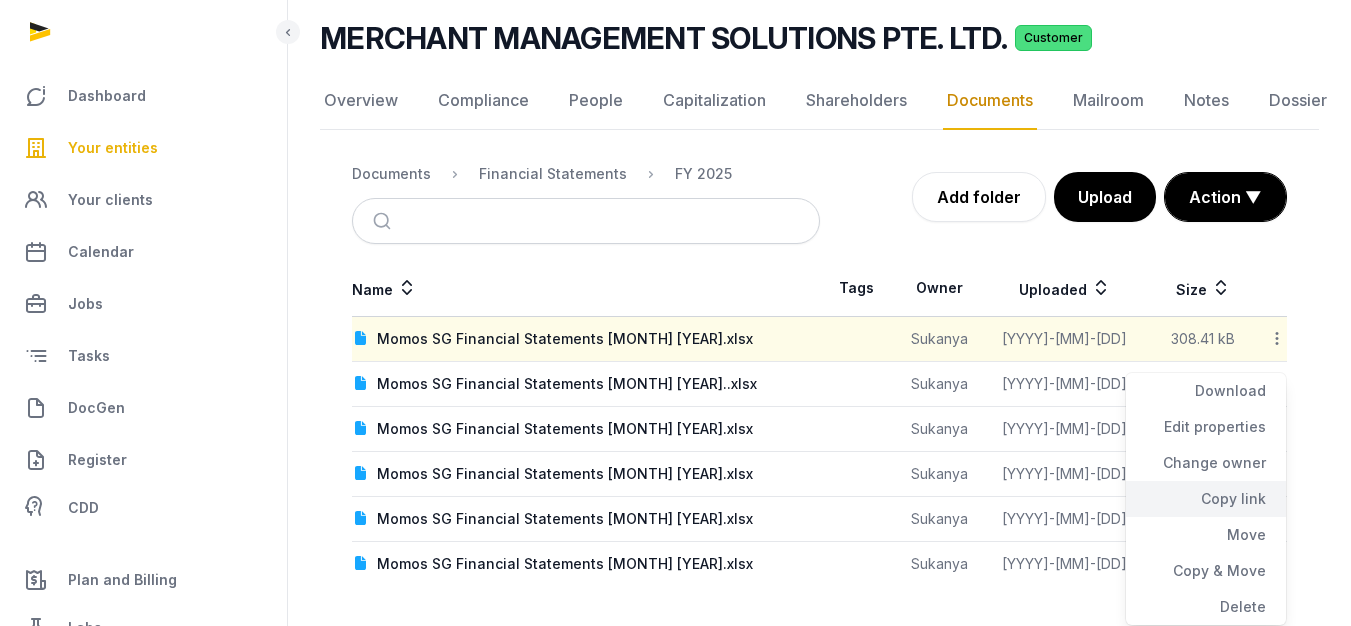 click on "Copy link" 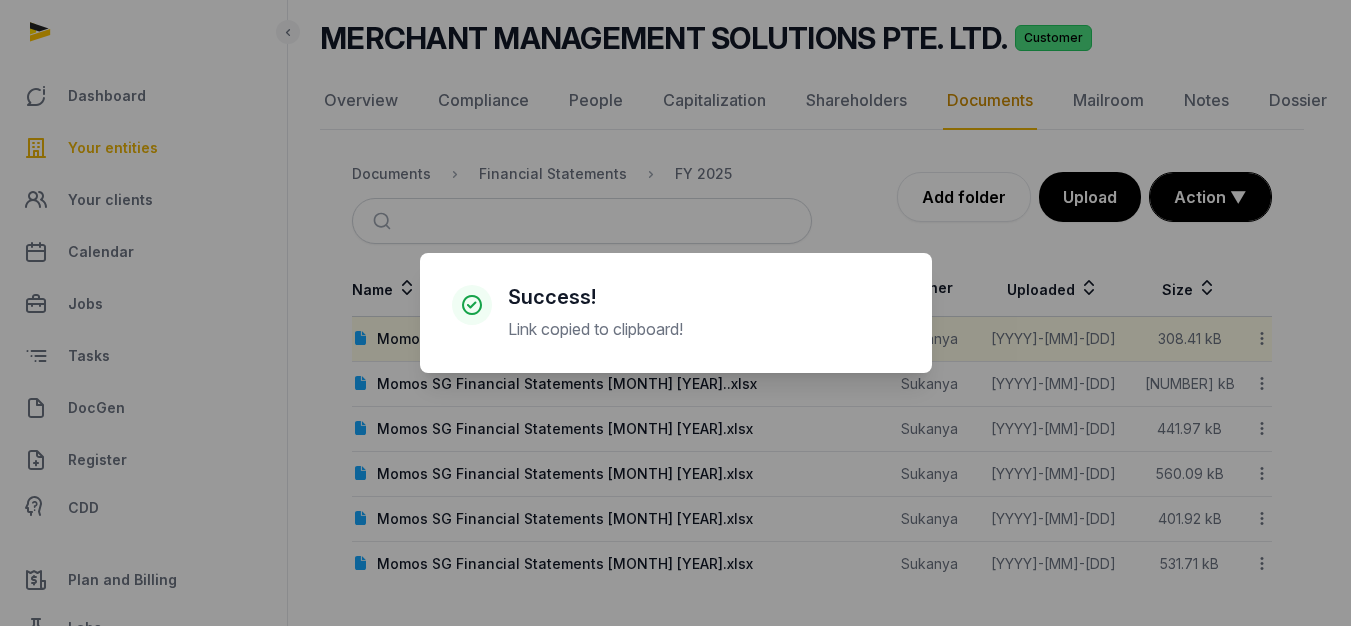 scroll, scrollTop: 122, scrollLeft: 0, axis: vertical 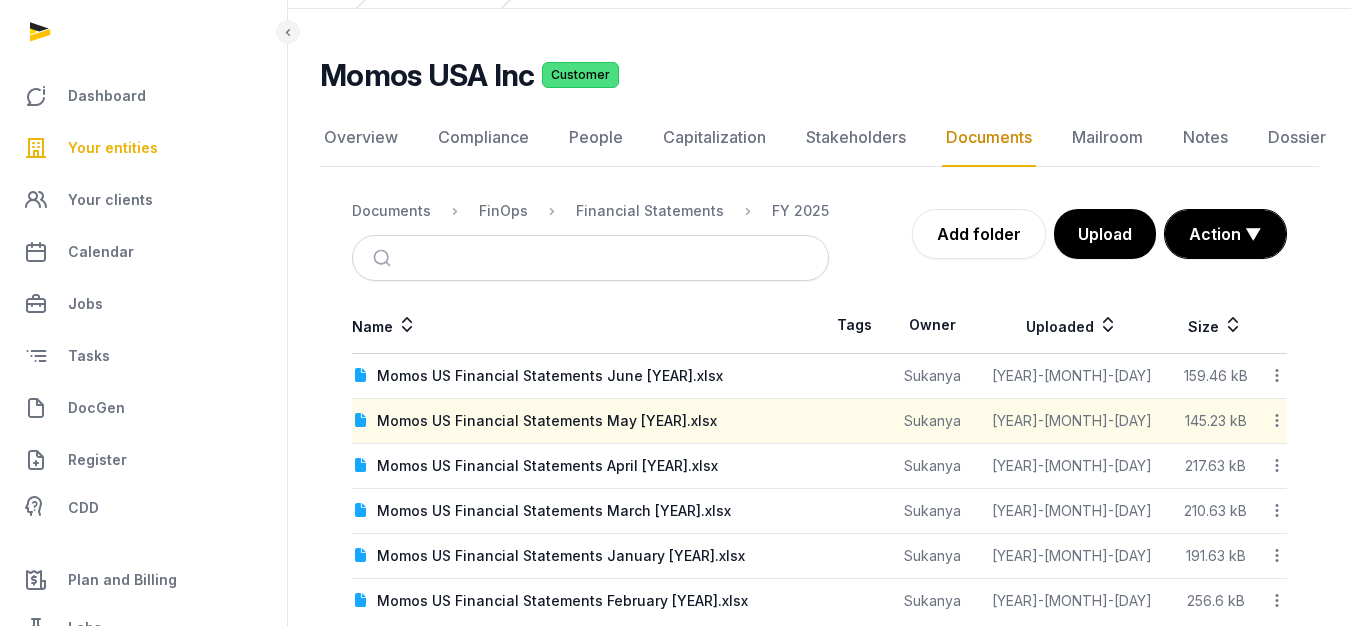 click 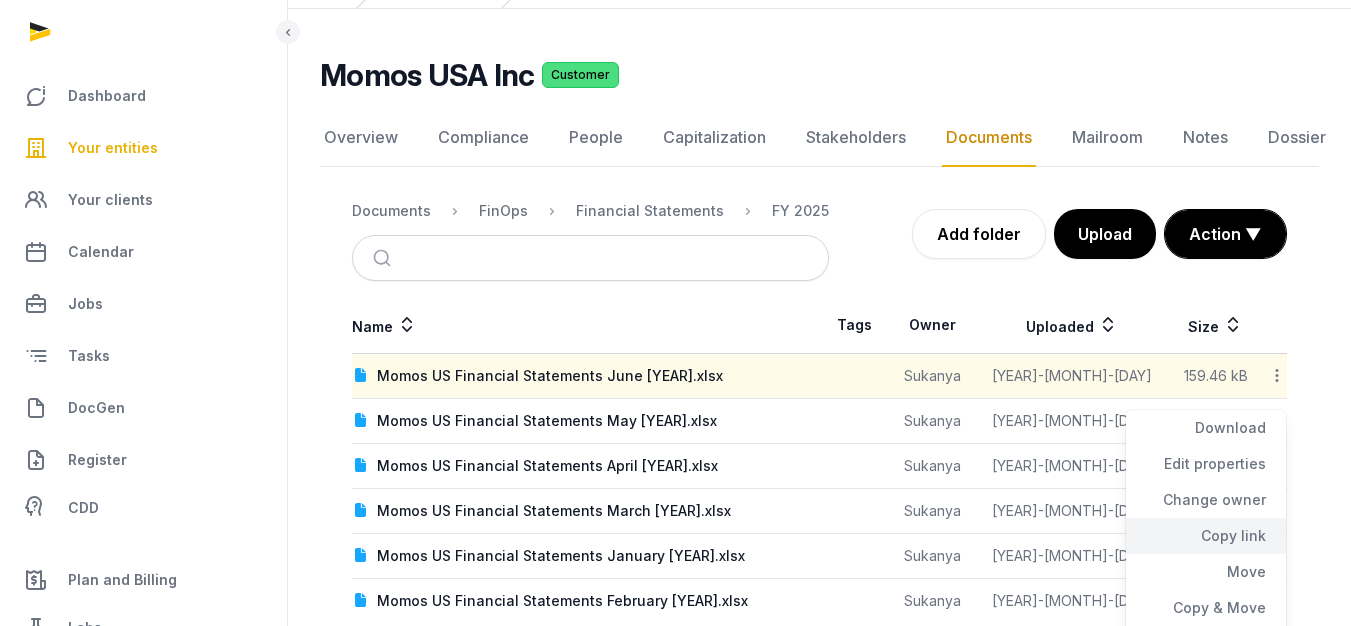 click on "Copy link" 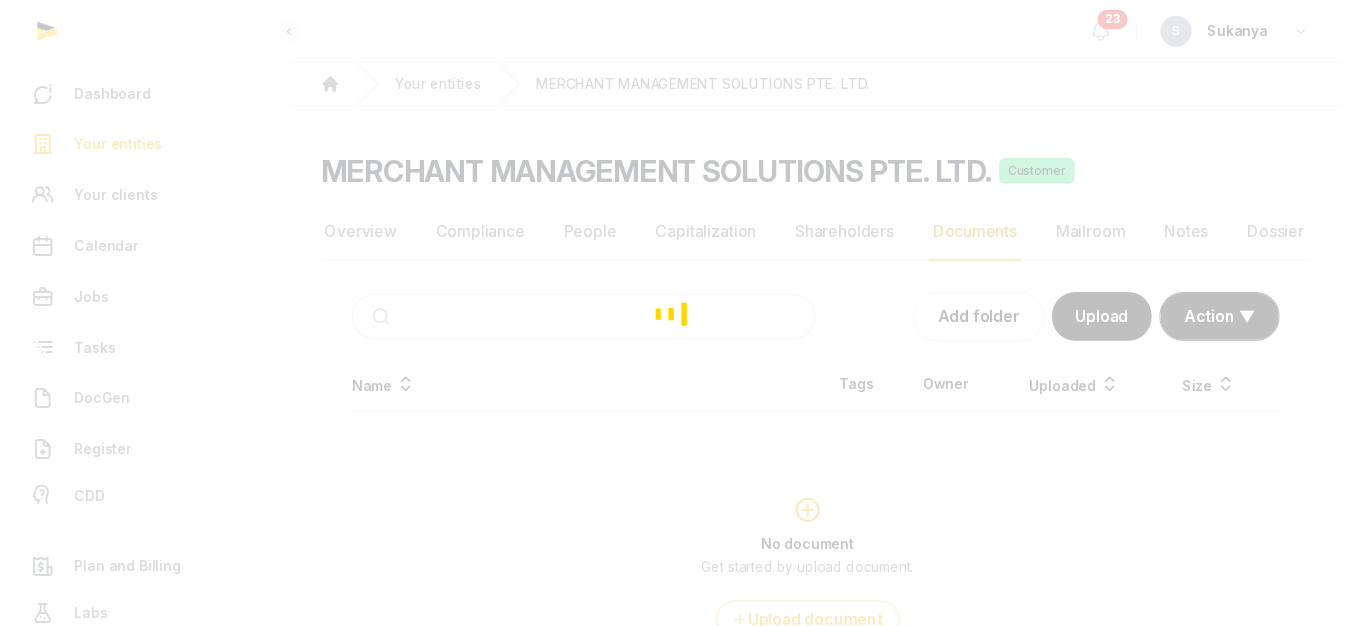 scroll, scrollTop: 0, scrollLeft: 0, axis: both 